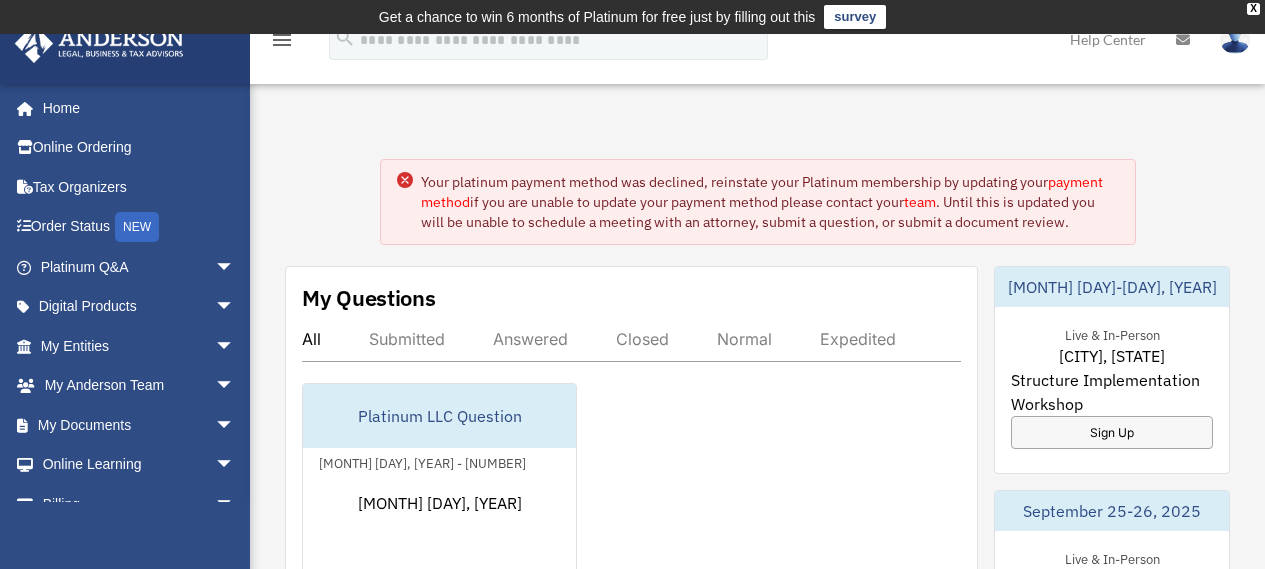 scroll, scrollTop: 0, scrollLeft: 0, axis: both 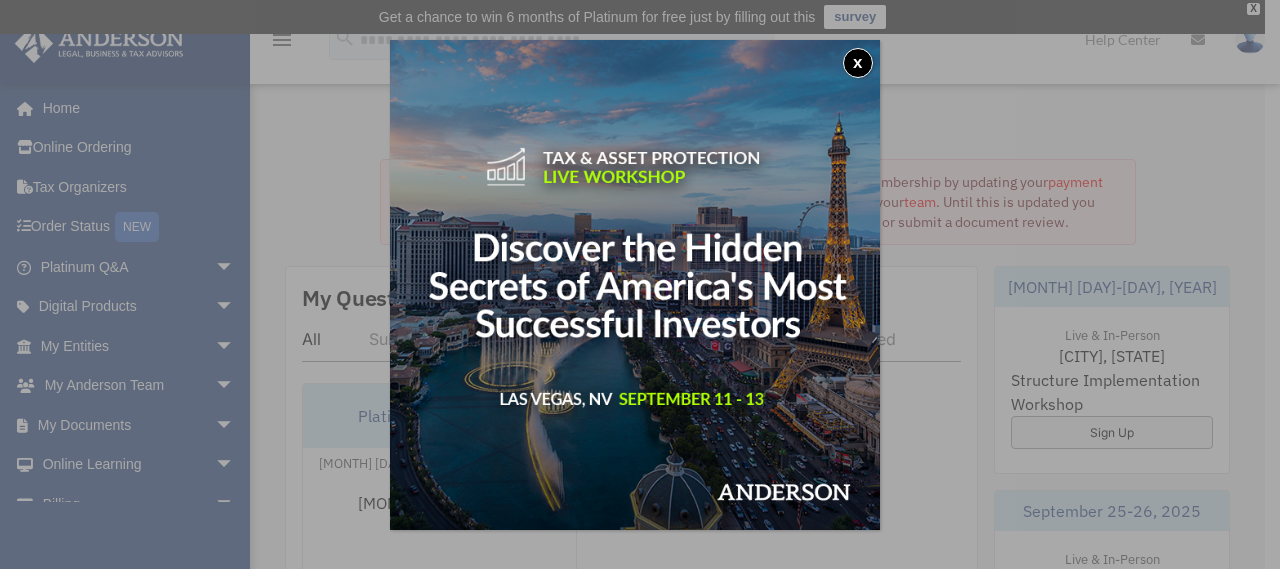 click on "x" at bounding box center [858, 63] 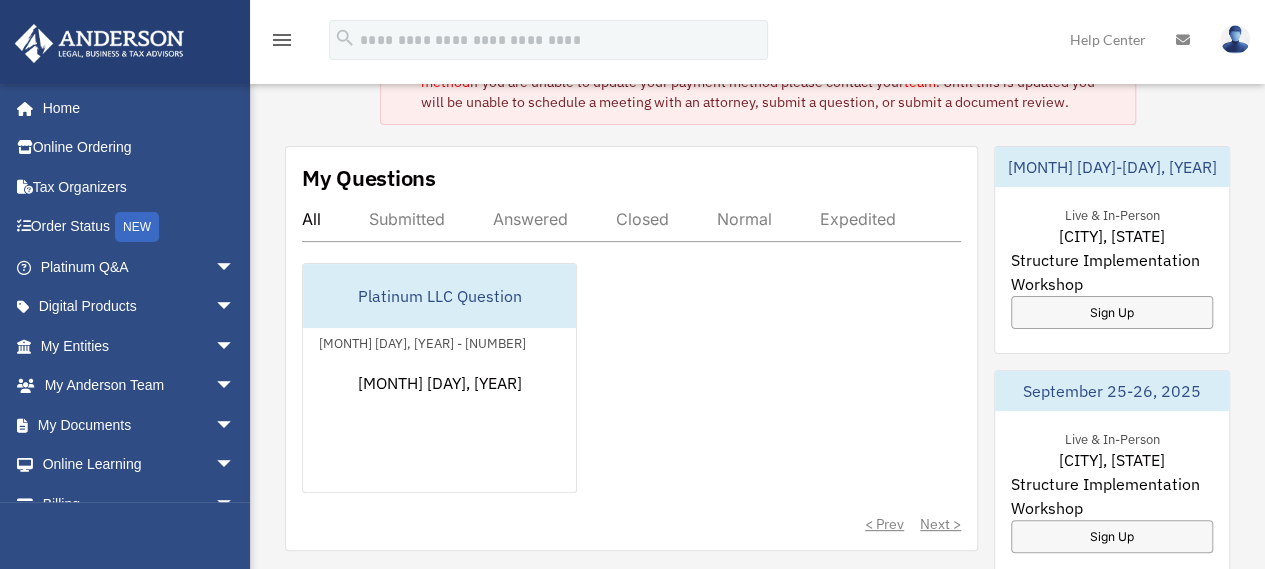 scroll, scrollTop: 160, scrollLeft: 0, axis: vertical 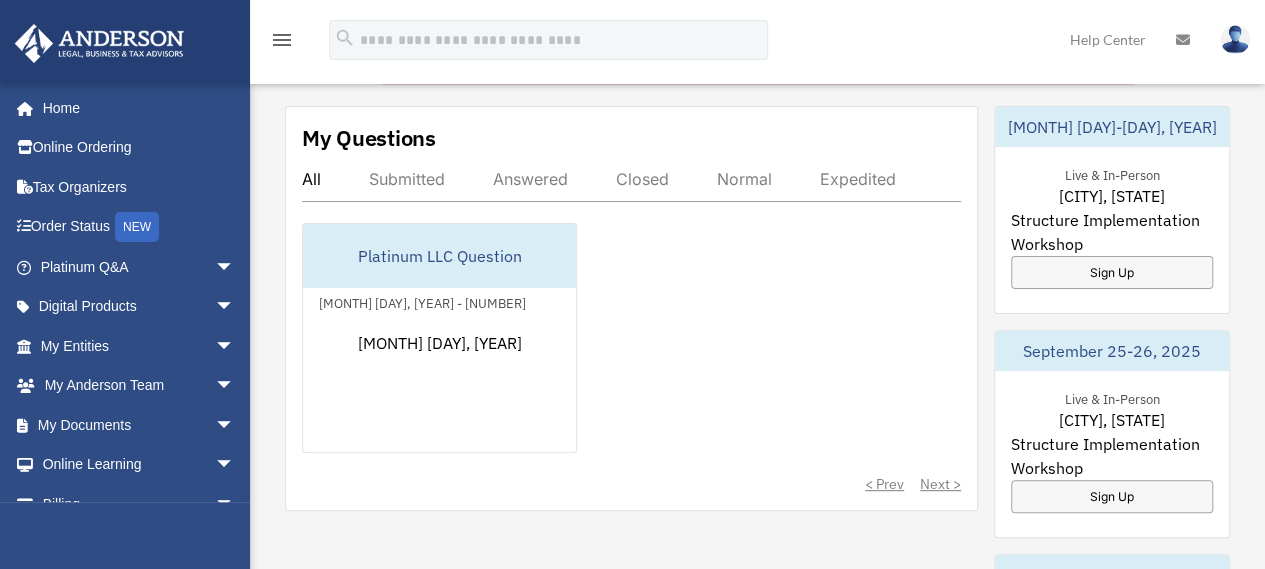 click at bounding box center (1183, 40) 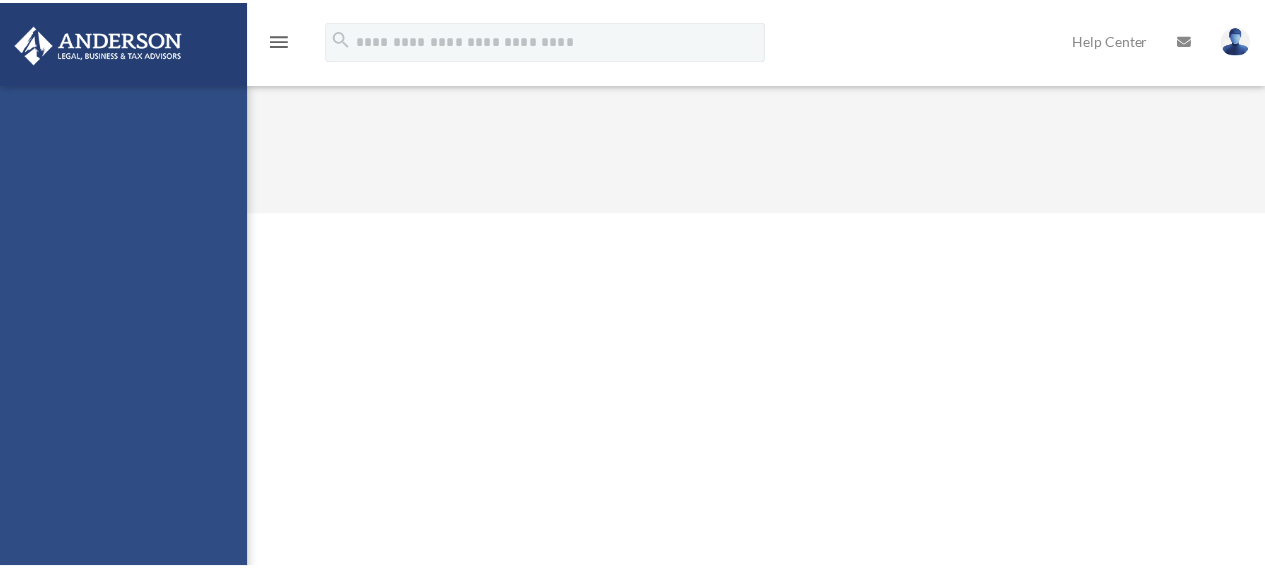 scroll, scrollTop: 0, scrollLeft: 0, axis: both 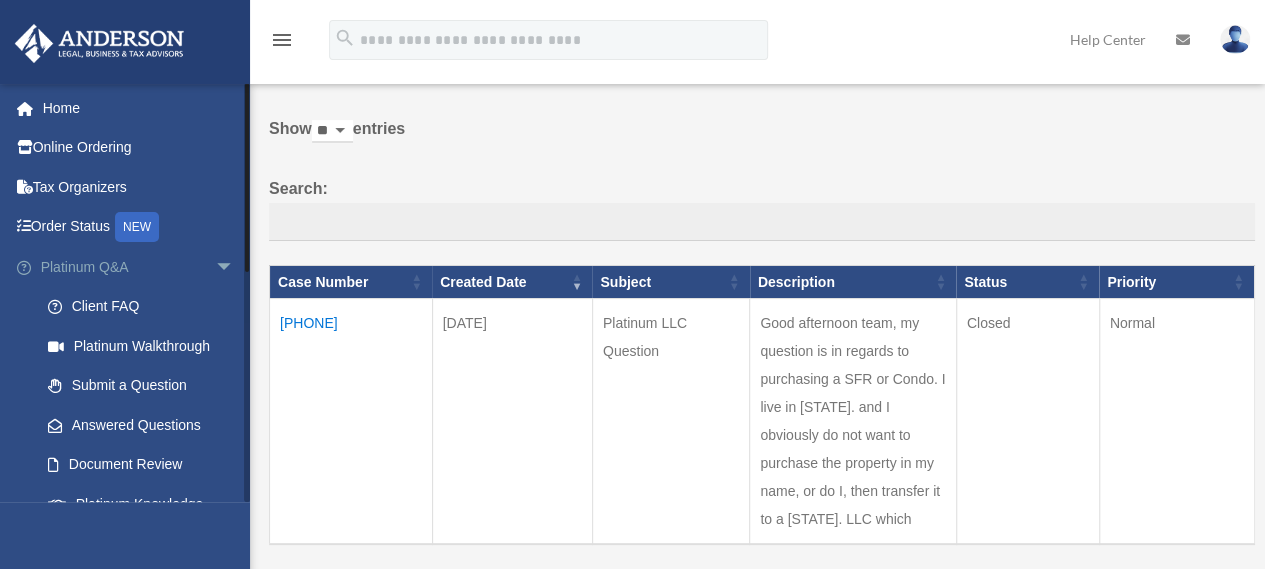 click on "arrow_drop_down" at bounding box center (235, 267) 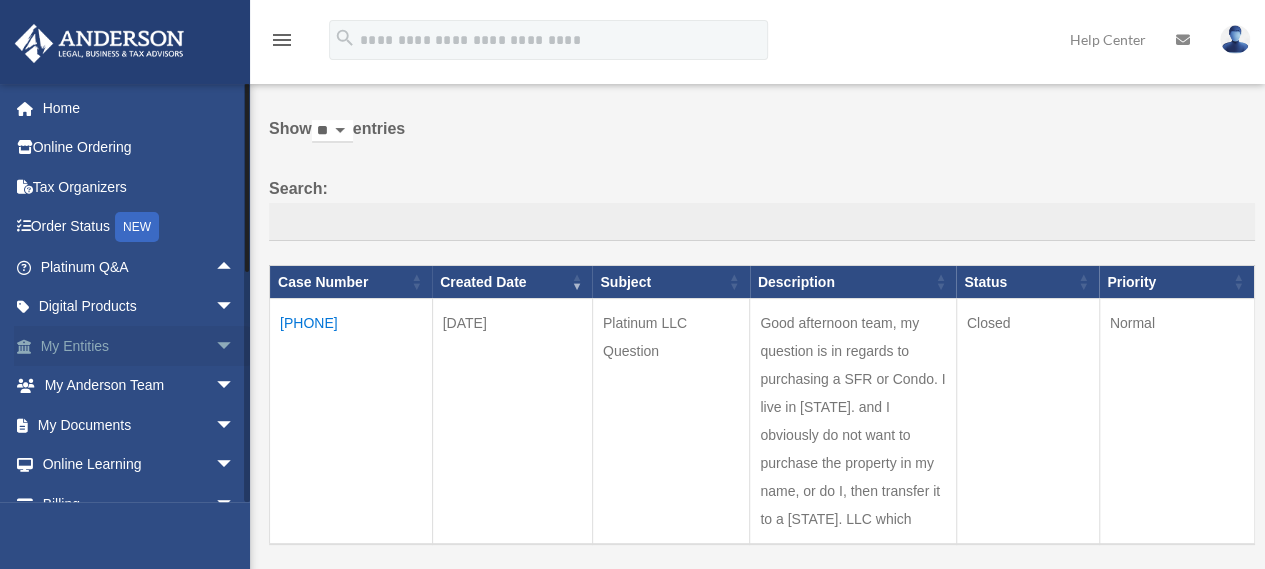 click on "My Entities arrow_drop_down" at bounding box center (139, 346) 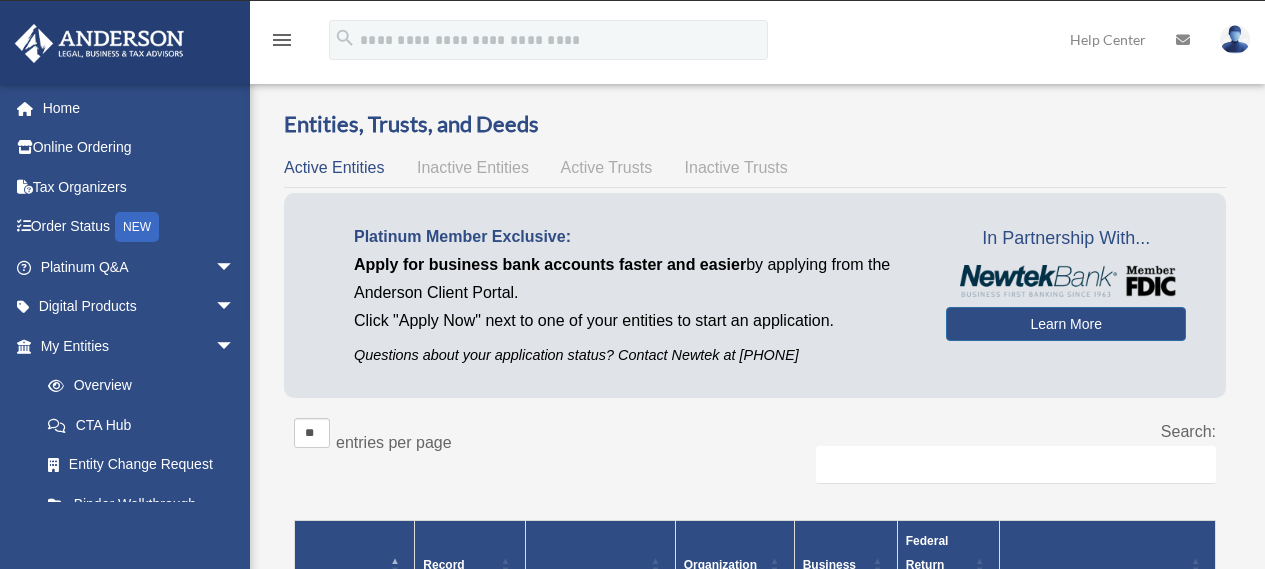 scroll, scrollTop: 0, scrollLeft: 0, axis: both 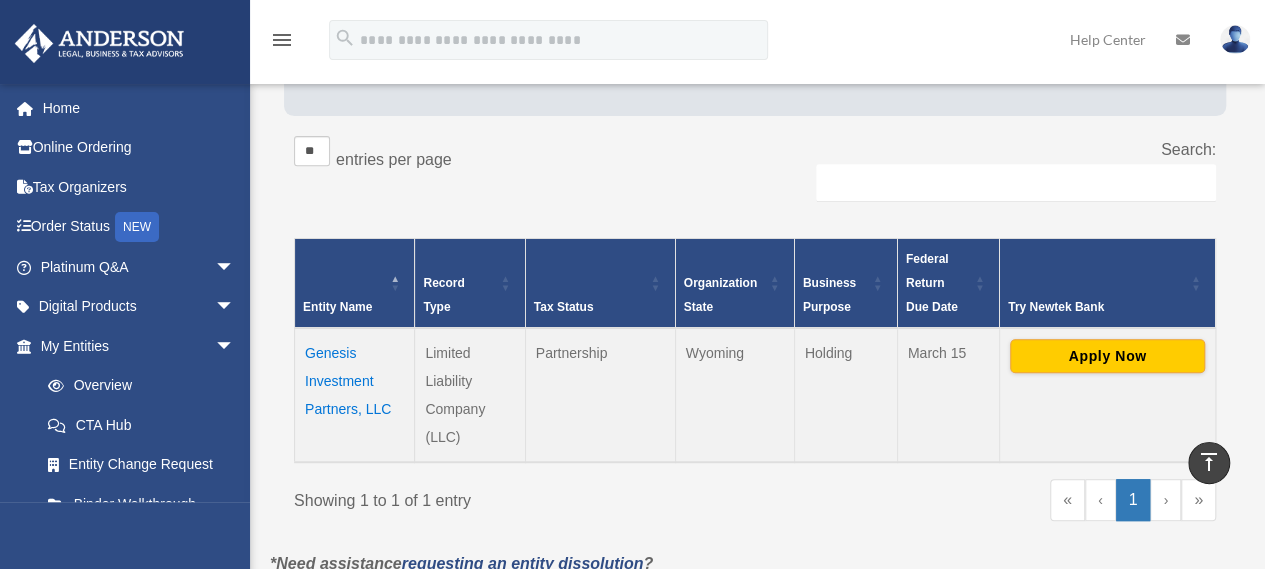 click on "Genesis Investment Partners, LLC" at bounding box center [355, 395] 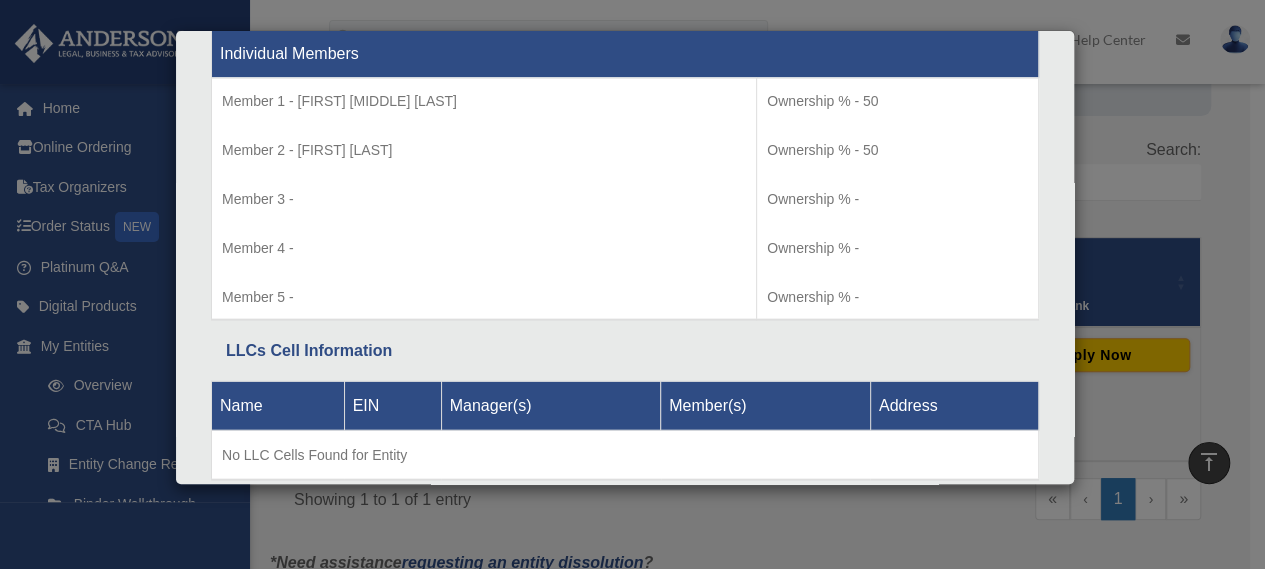scroll, scrollTop: 2174, scrollLeft: 0, axis: vertical 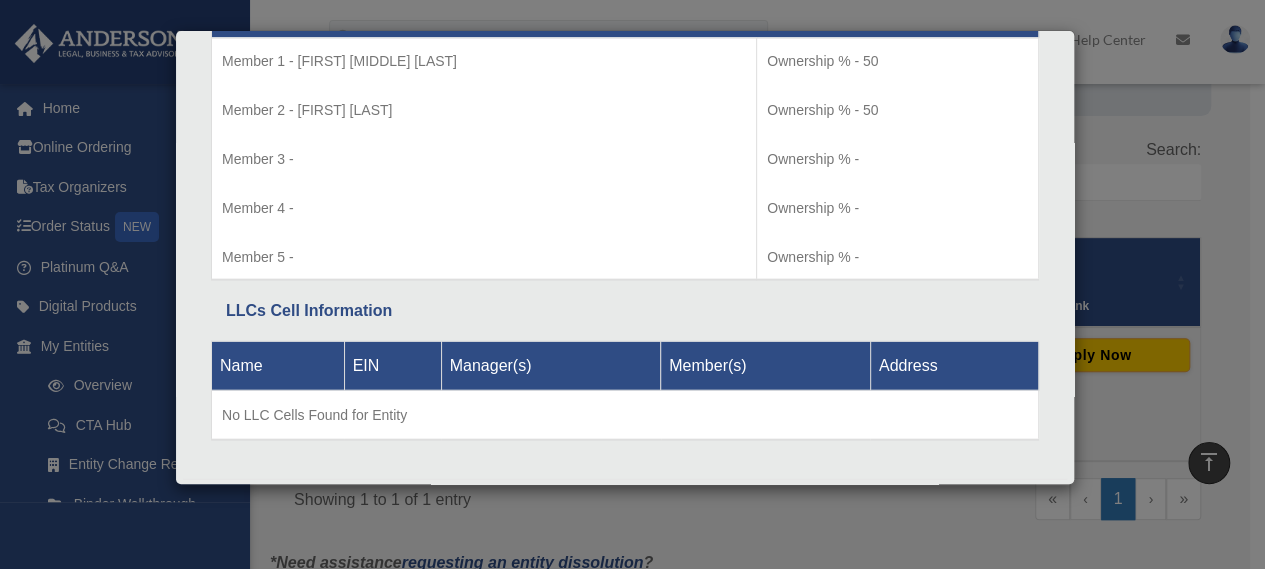 click on "Details
×
Articles Sent
Organizational Date" at bounding box center (632, 284) 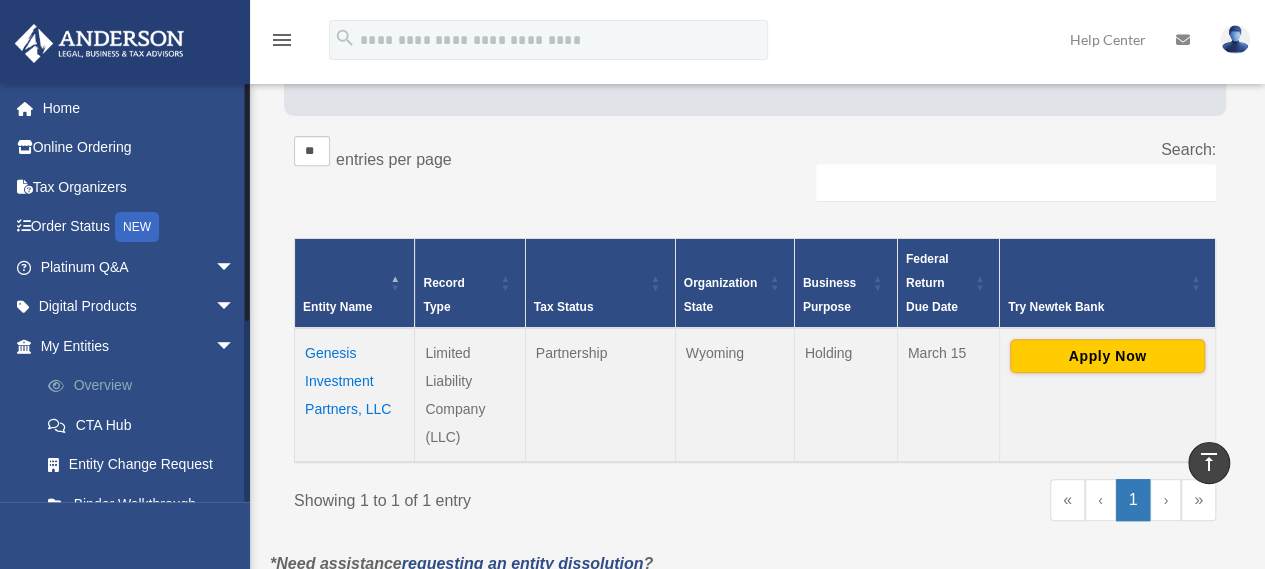 click on "Overview" at bounding box center [146, 386] 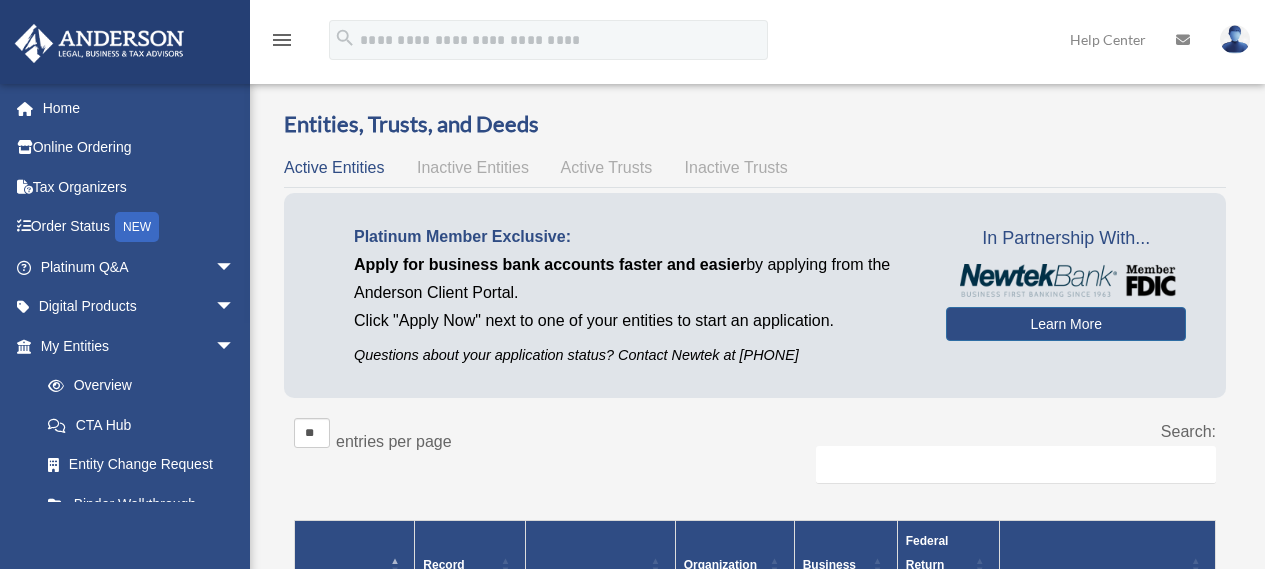 scroll, scrollTop: 0, scrollLeft: 0, axis: both 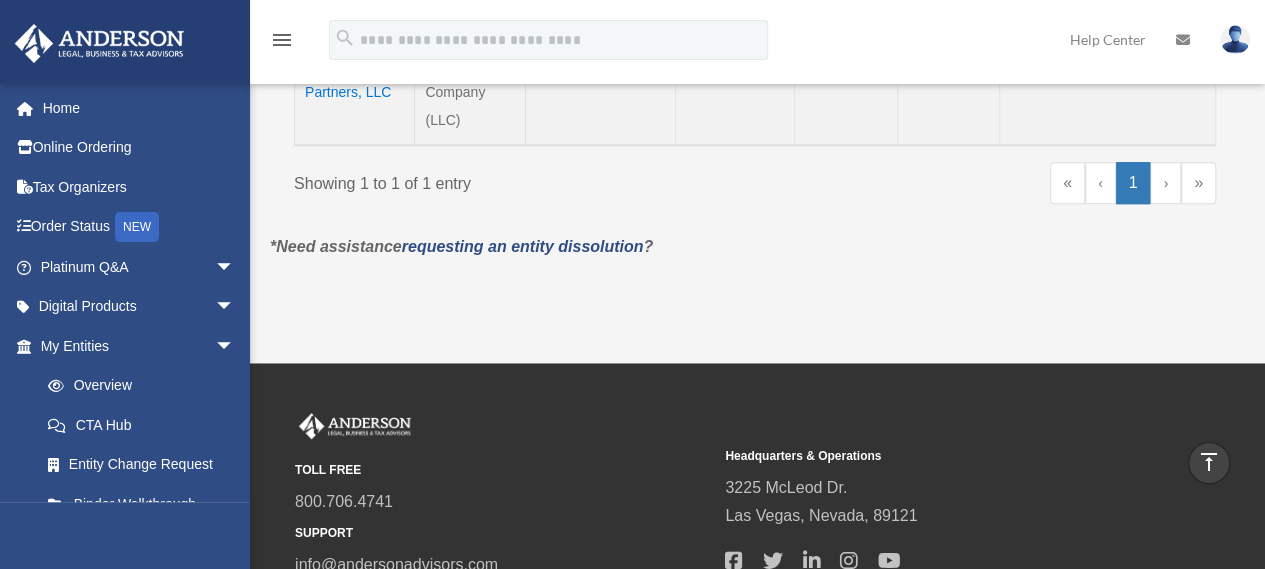 click on "emersonrobt@yahoo.com
Sign Out
emersonrobt@yahoo.com
Home
Online Ordering
Tax Organizers
Order Status  NEW
Platinum Q&A arrow_drop_down
Client FAQ
Platinum Walkthrough
Submit a Question
Answered Questions
Document Review
Platinum Knowledge Room
Tax & Bookkeeping Packages
Land Trust & Deed Forum
Portal Feedback
Digital Products arrow_drop_down
Tax Toolbox
Virtual Bookkeeping
Land Trust Kit
Wholesale Trust Kit
My Entities arrow_drop_down
Overview
CTA Hub
Entity Change Request
Binder Walkthrough
My Blueprint
Tax Due Dates
My Anderson Team arrow_drop_down
My Anderson Team
Anderson System
Client Referrals
My Documents arrow_drop_down
Box
Meeting Minutes
Forms Library" at bounding box center [125, 367] 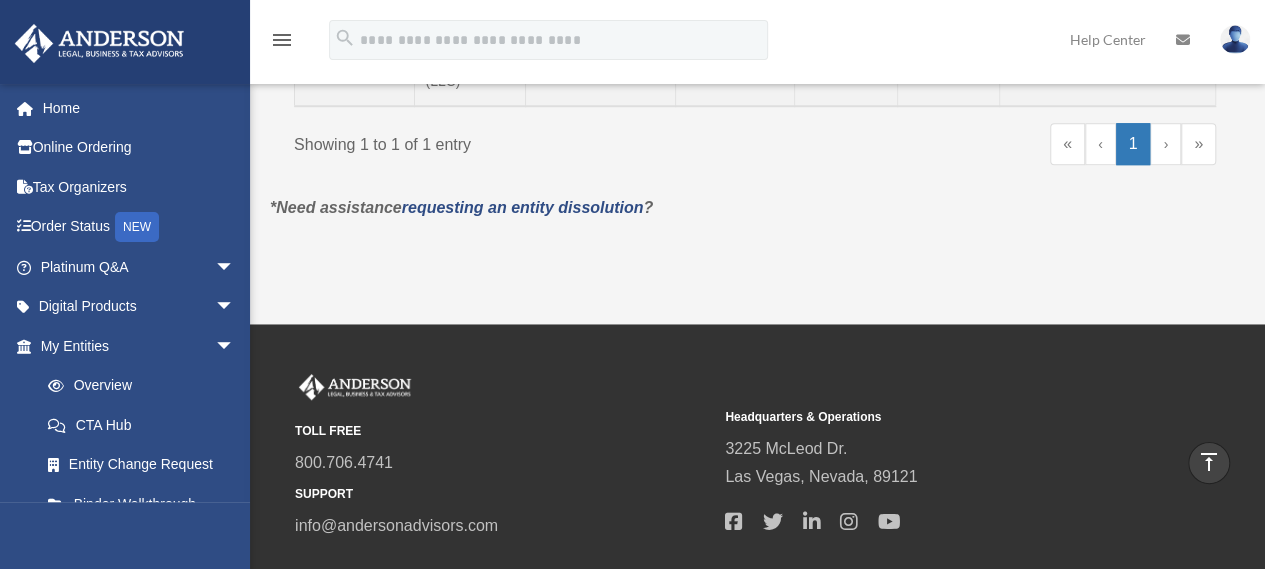scroll, scrollTop: 673, scrollLeft: 0, axis: vertical 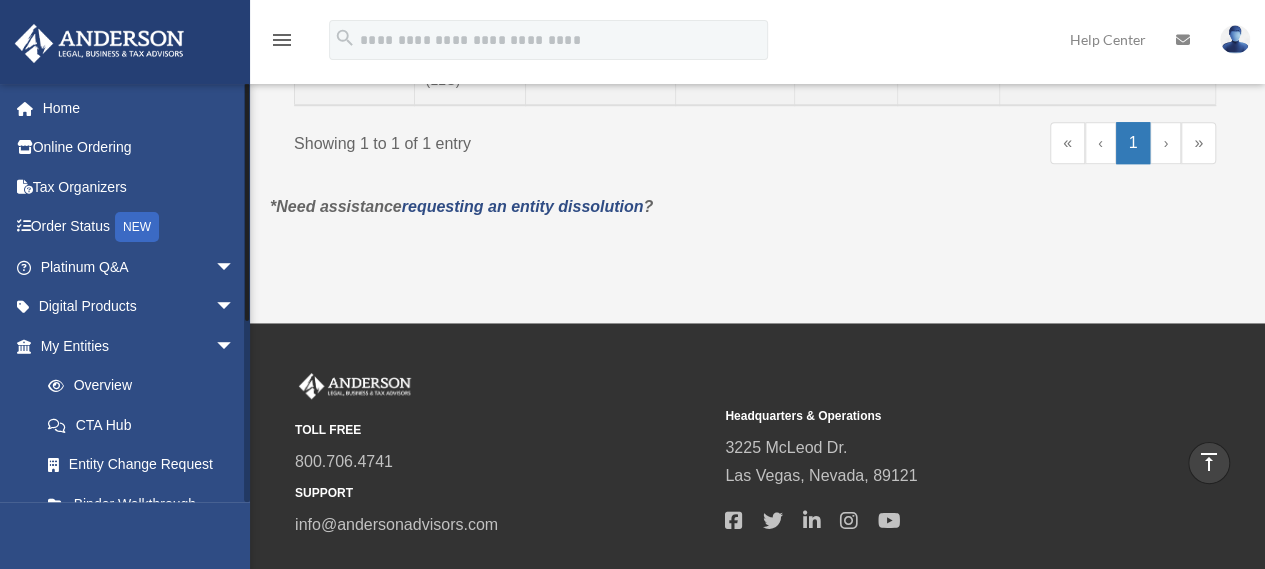 click at bounding box center [247, 202] 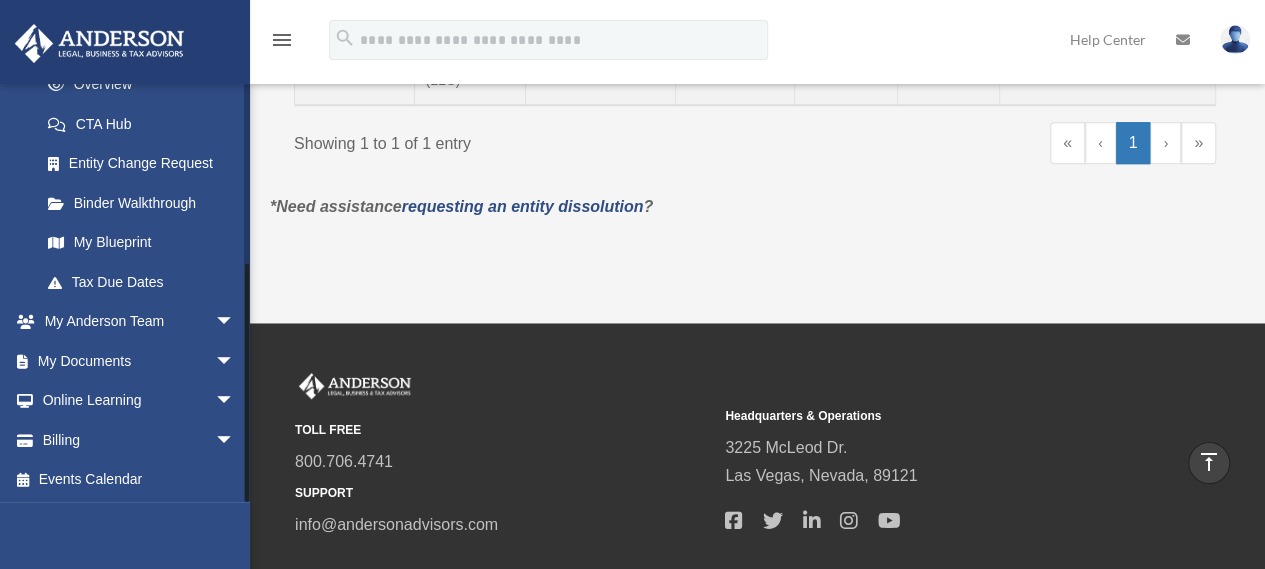 scroll, scrollTop: 302, scrollLeft: 0, axis: vertical 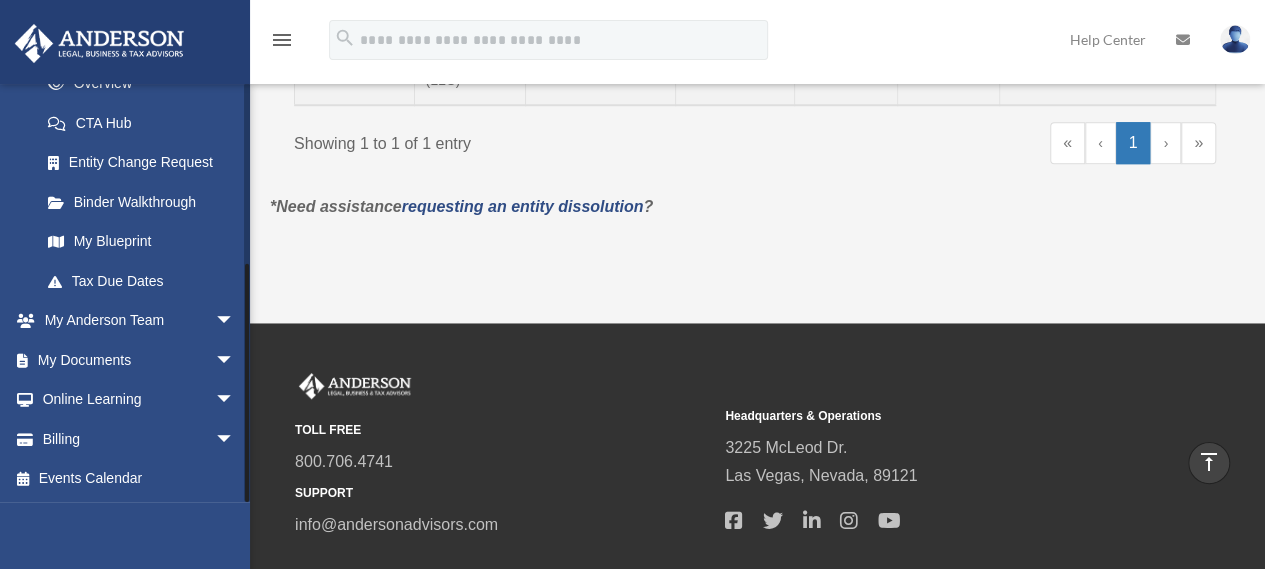 drag, startPoint x: 246, startPoint y: 143, endPoint x: 249, endPoint y: 334, distance: 191.02356 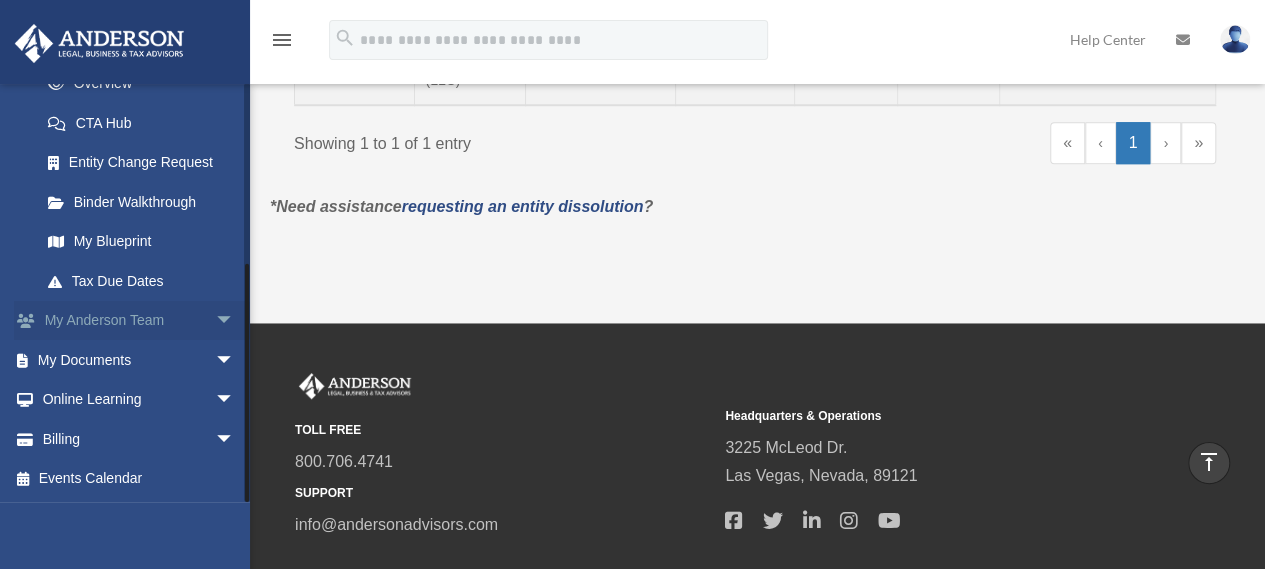 click on "My Anderson Team arrow_drop_down" at bounding box center (139, 321) 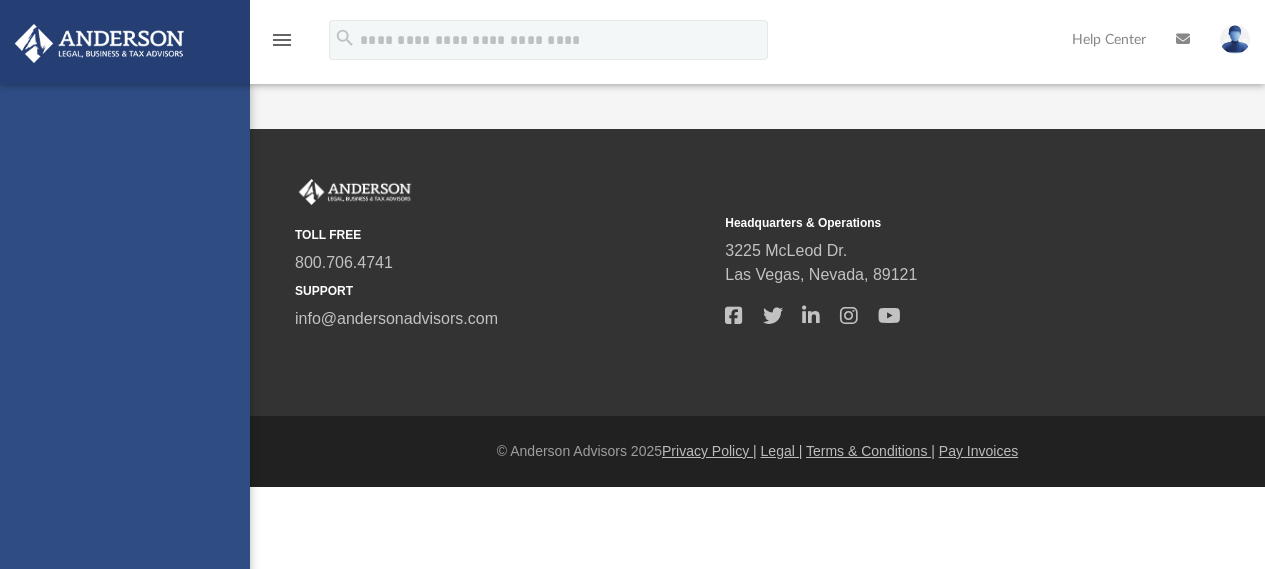 scroll, scrollTop: 0, scrollLeft: 0, axis: both 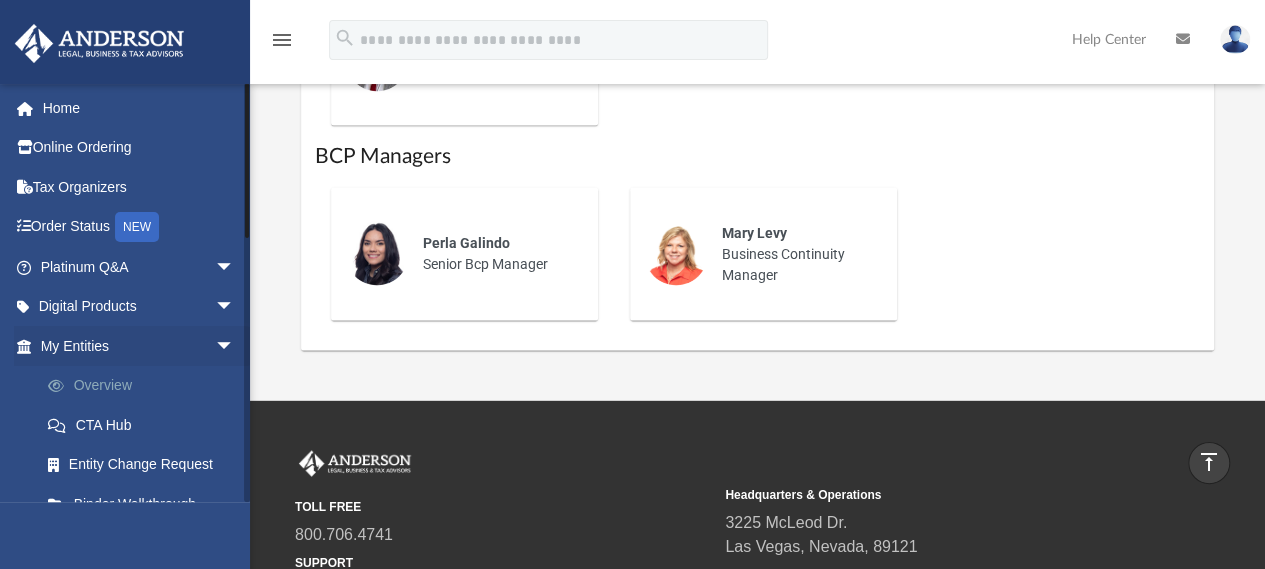 click on "Overview" at bounding box center (146, 386) 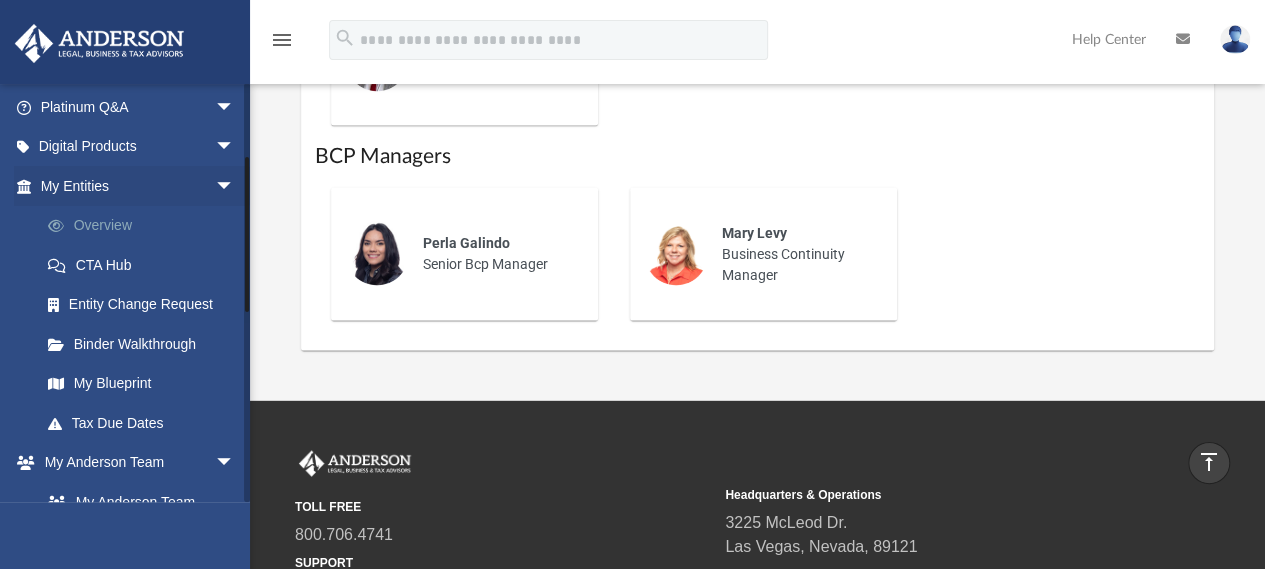 scroll, scrollTop: 200, scrollLeft: 0, axis: vertical 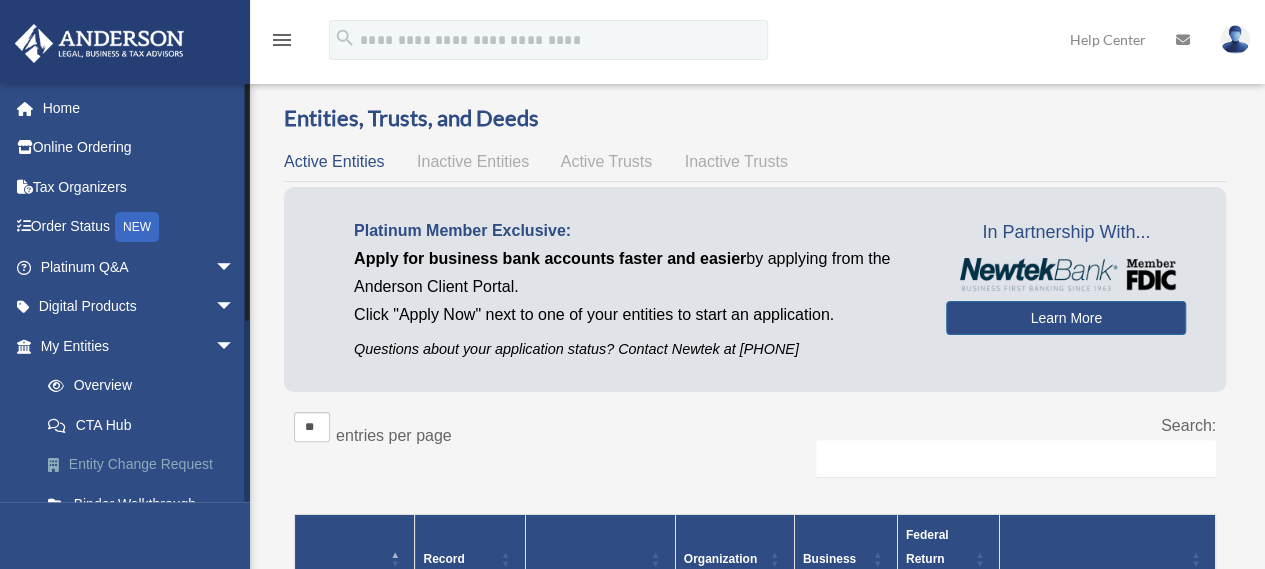 click on "Entity Change Request" at bounding box center [146, 465] 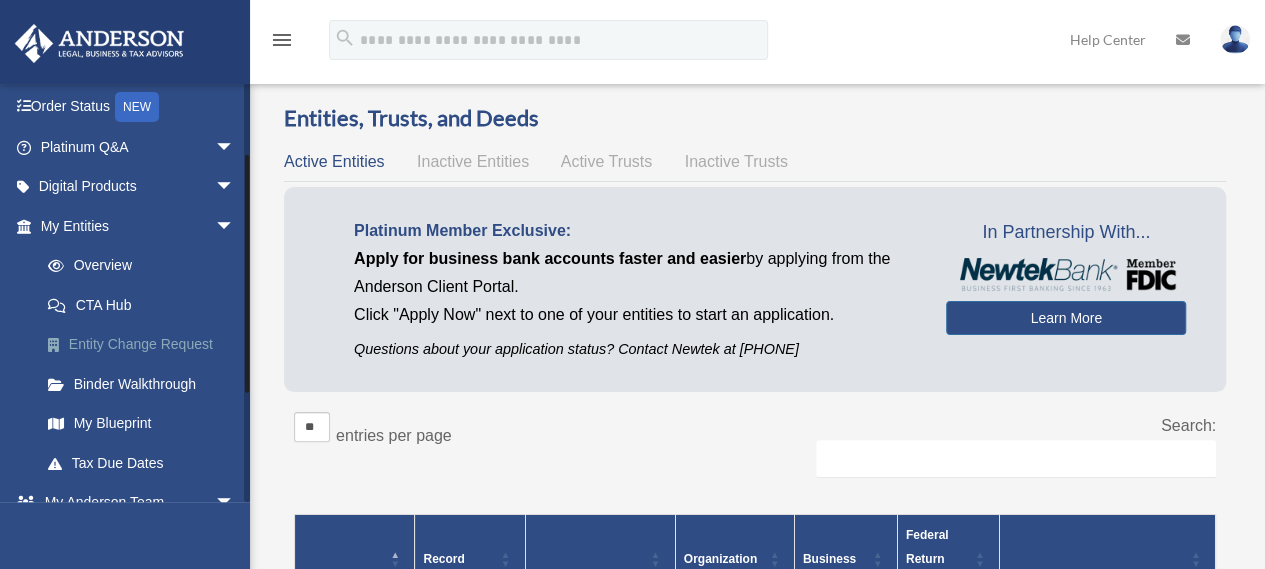scroll, scrollTop: 160, scrollLeft: 0, axis: vertical 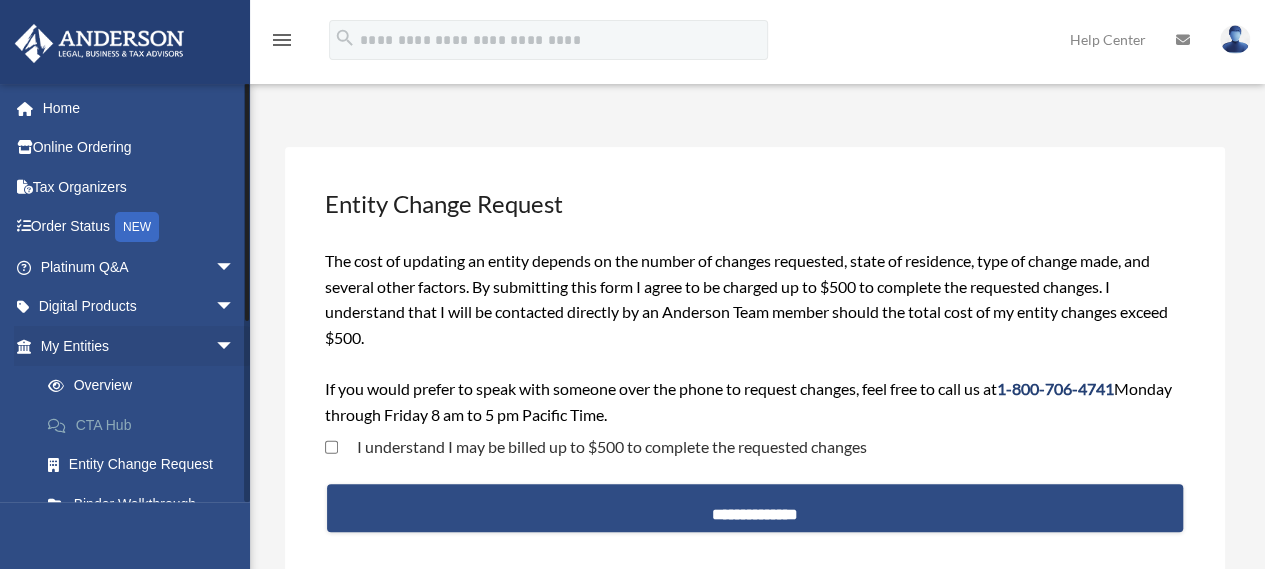 click on "CTA Hub" at bounding box center [146, 425] 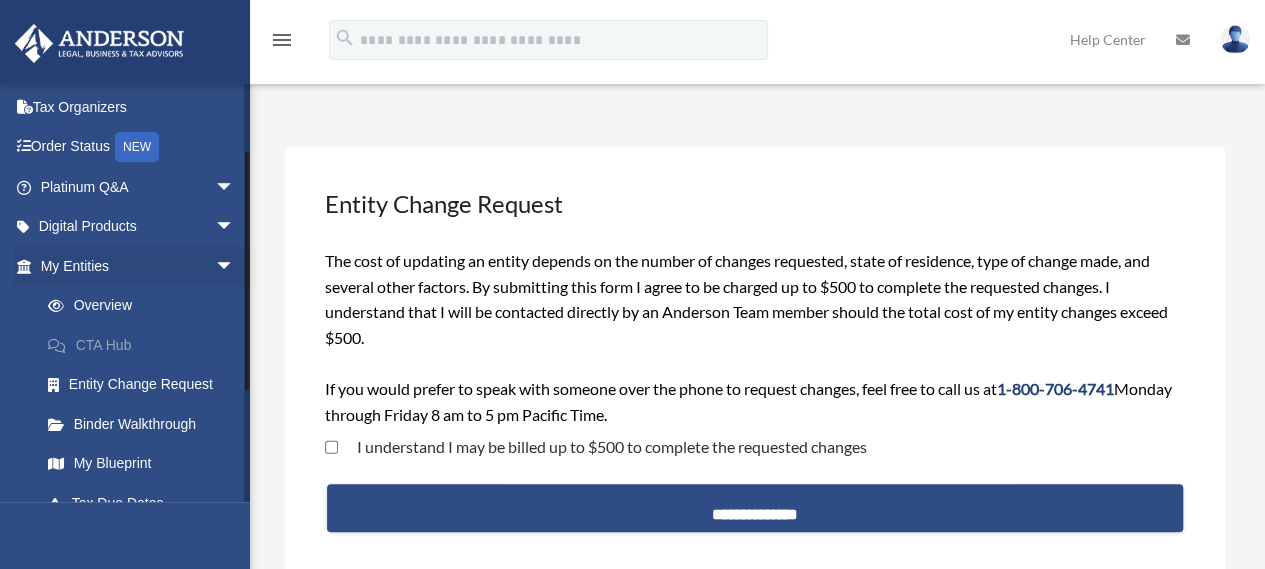 scroll, scrollTop: 120, scrollLeft: 0, axis: vertical 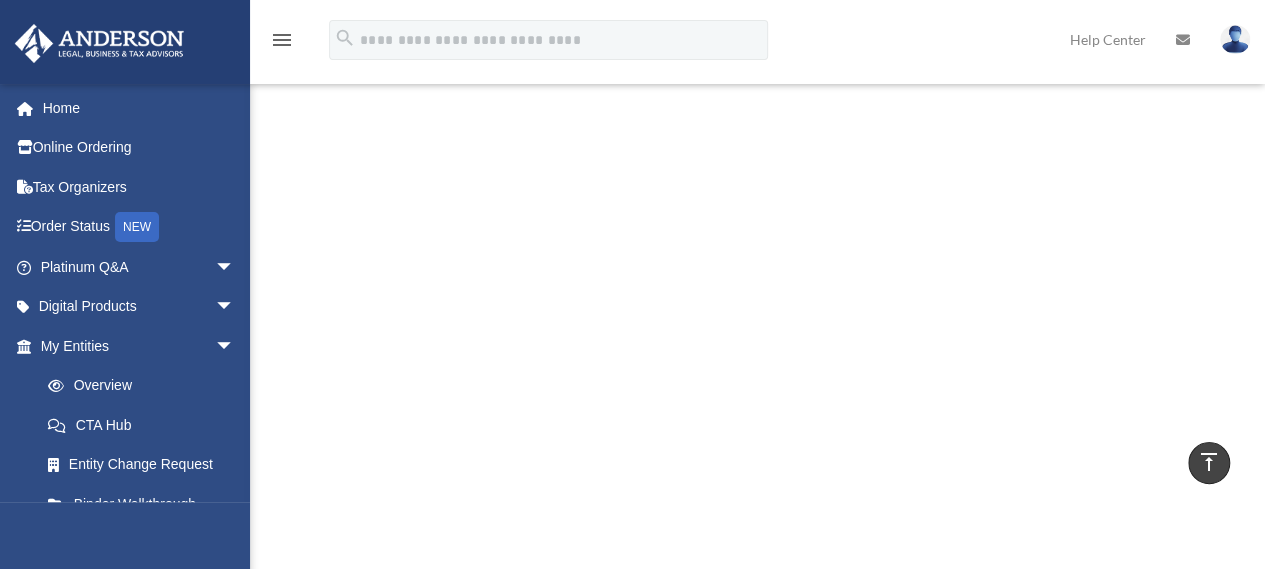click on "Welcome to the Corporate Transparency Act Hub!
Update: On March 2, 2025 , the U.S. Treasury Department announced that it will no longer enforce the Corporate Transparency Act (CTA) or the associated Beneficial Ownership Information (BOI) reporting requirements.
While [COMPANY] is no longer filing Beneficial Ownership Information (BOI) Reports, here are some common FAQs and everything you need to know should you decide to file on your own." at bounding box center (757, 293) 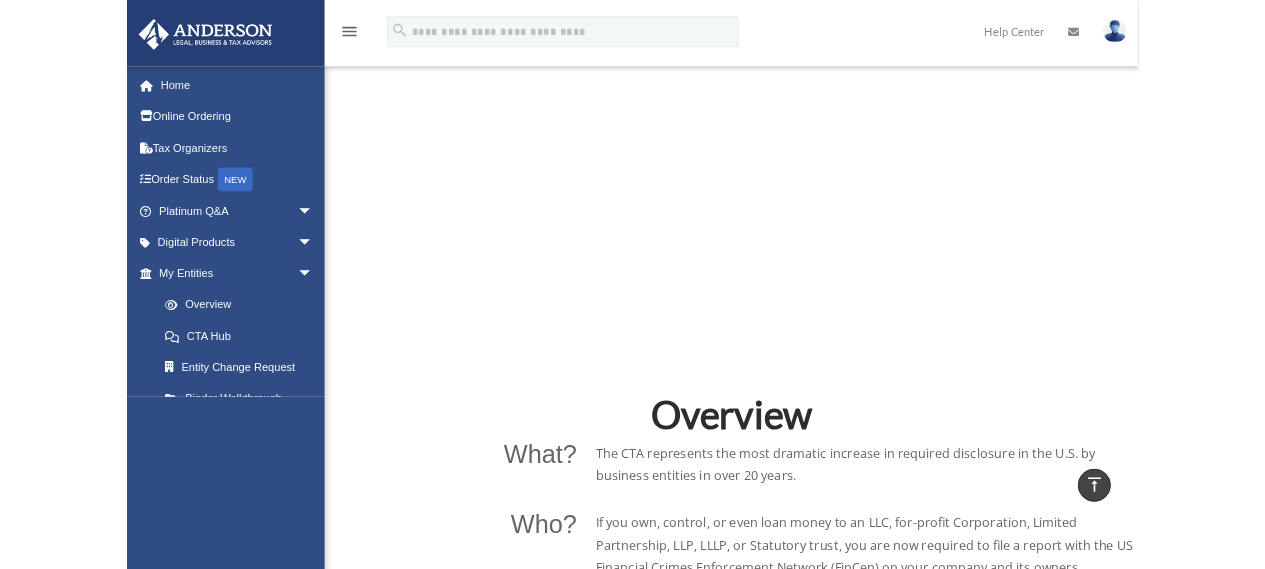 scroll, scrollTop: 920, scrollLeft: 0, axis: vertical 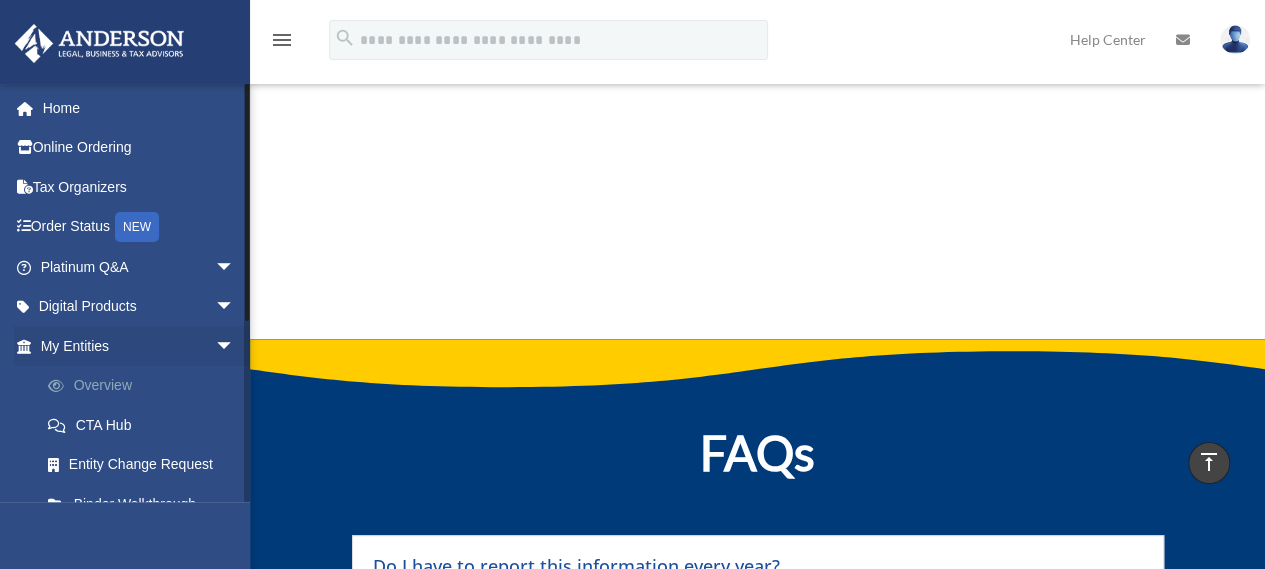 click on "Overview" at bounding box center [146, 386] 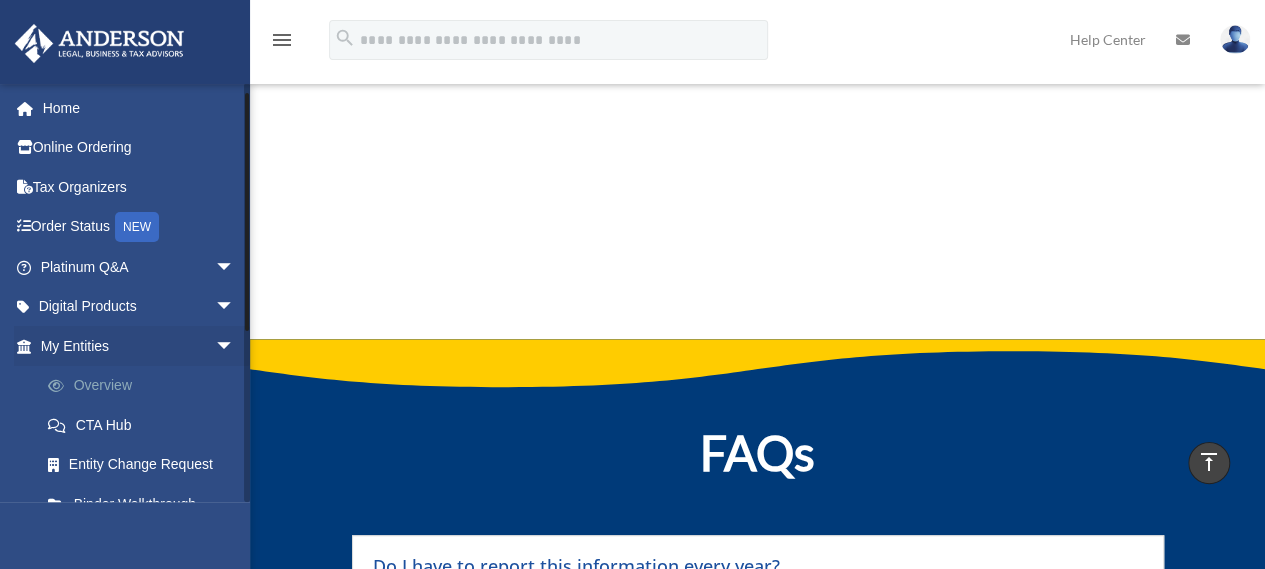 scroll, scrollTop: 40, scrollLeft: 0, axis: vertical 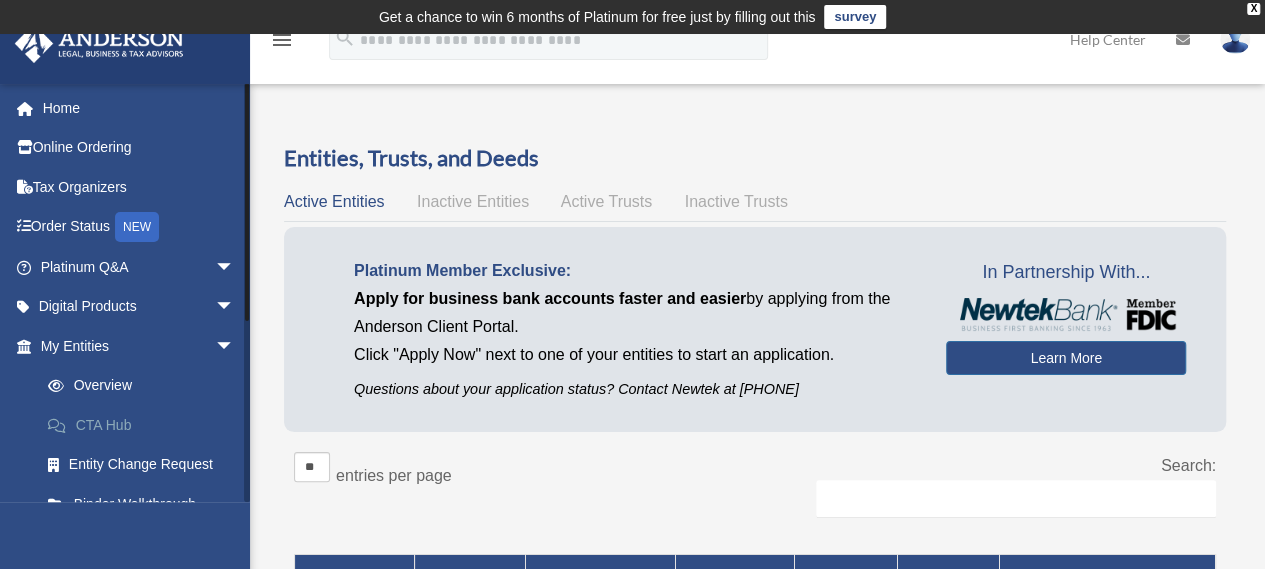 click on "CTA Hub" at bounding box center [146, 425] 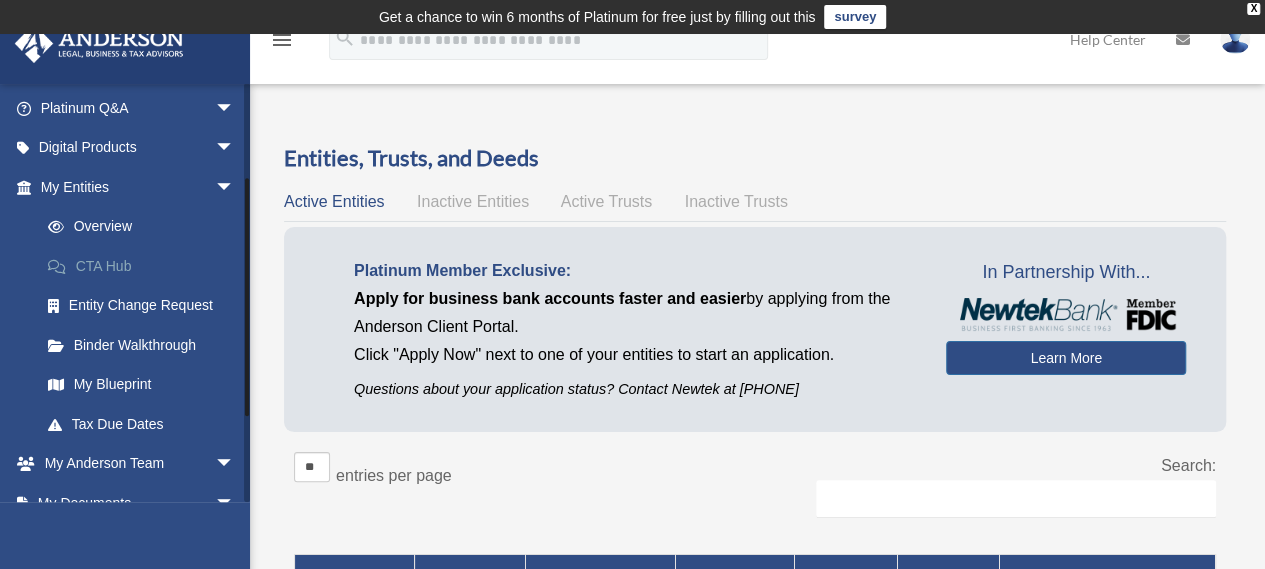 scroll, scrollTop: 160, scrollLeft: 0, axis: vertical 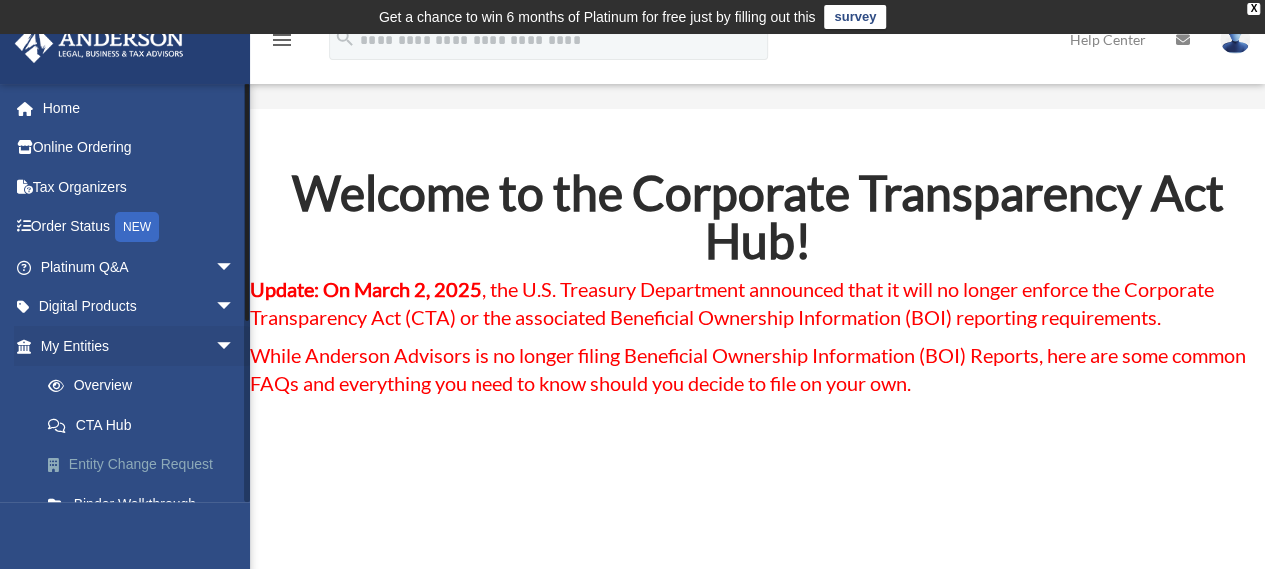 click on "Entity Change Request" at bounding box center [146, 465] 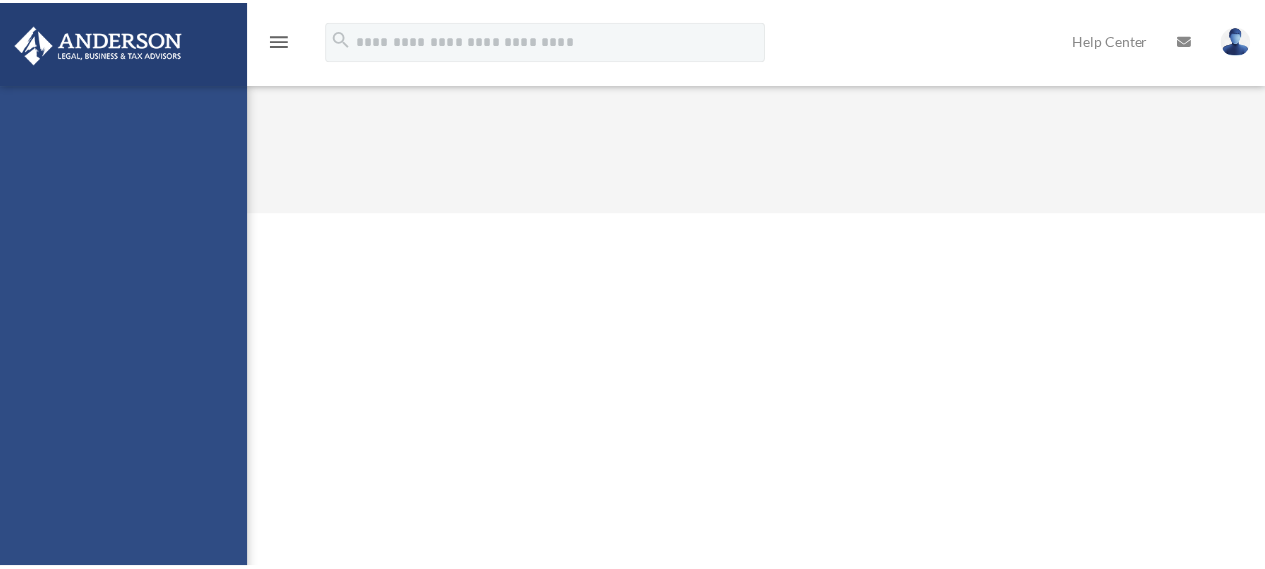 scroll, scrollTop: 0, scrollLeft: 0, axis: both 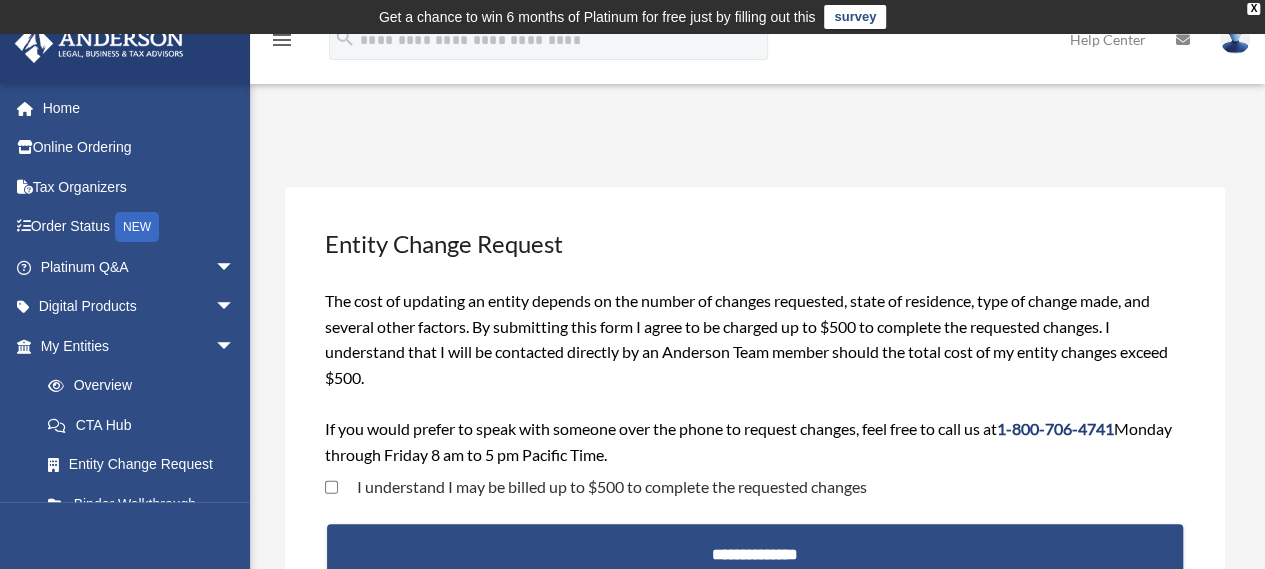 click on "Entity Change Request" at bounding box center (141, 465) 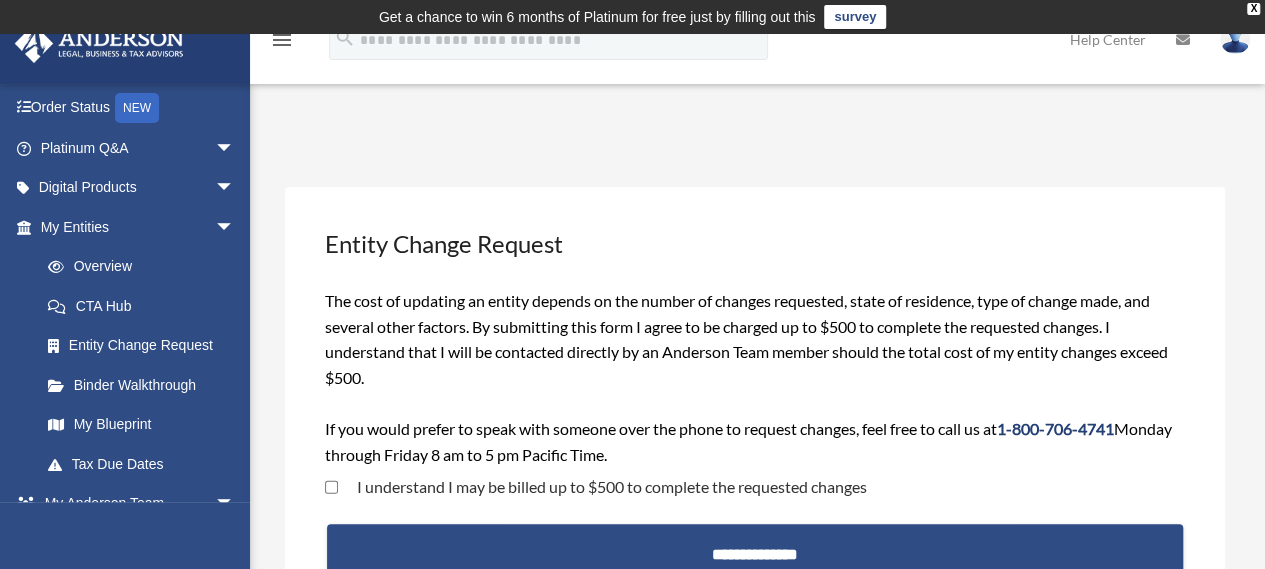 scroll, scrollTop: 120, scrollLeft: 0, axis: vertical 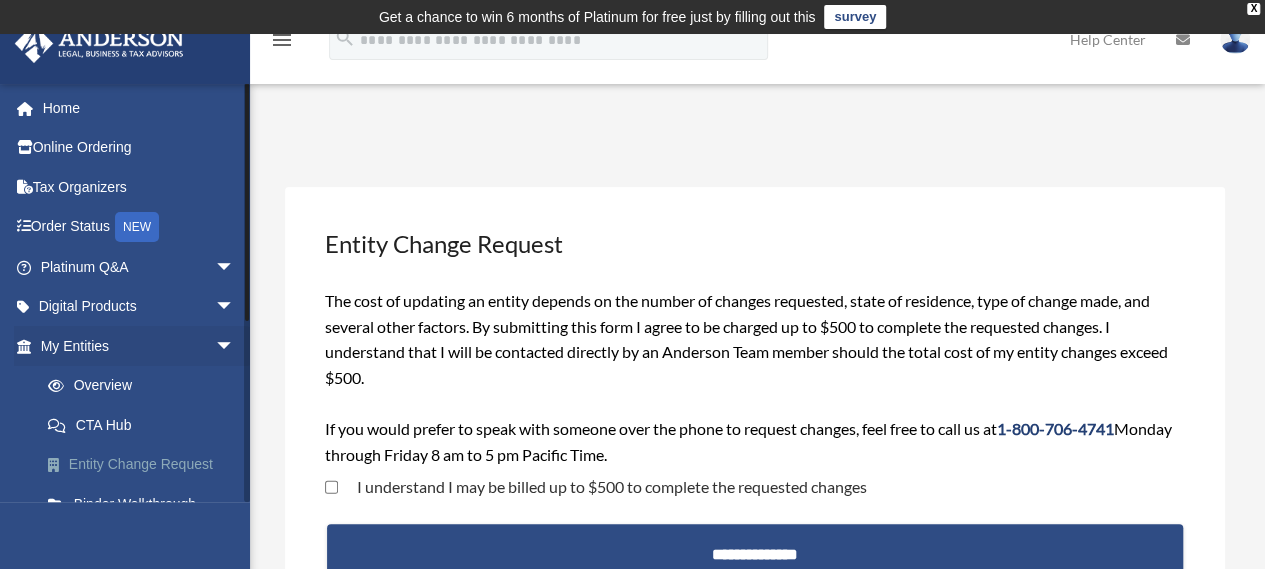 click on "Entity Change Request" at bounding box center [146, 465] 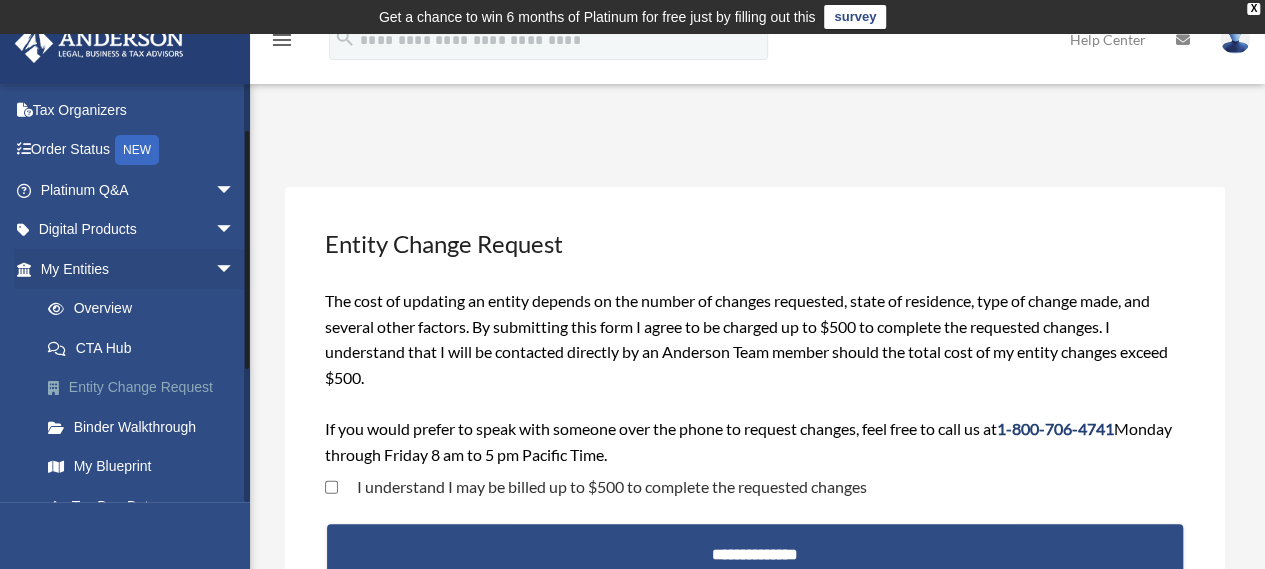 scroll, scrollTop: 80, scrollLeft: 0, axis: vertical 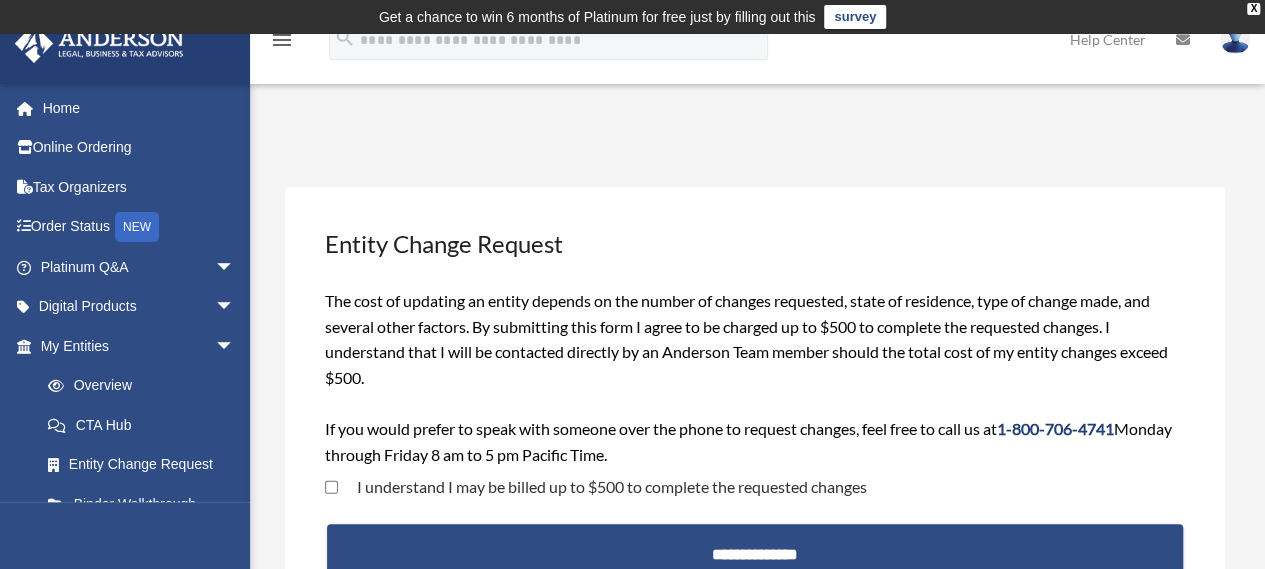 click on "Entity Change Request" at bounding box center (141, 465) 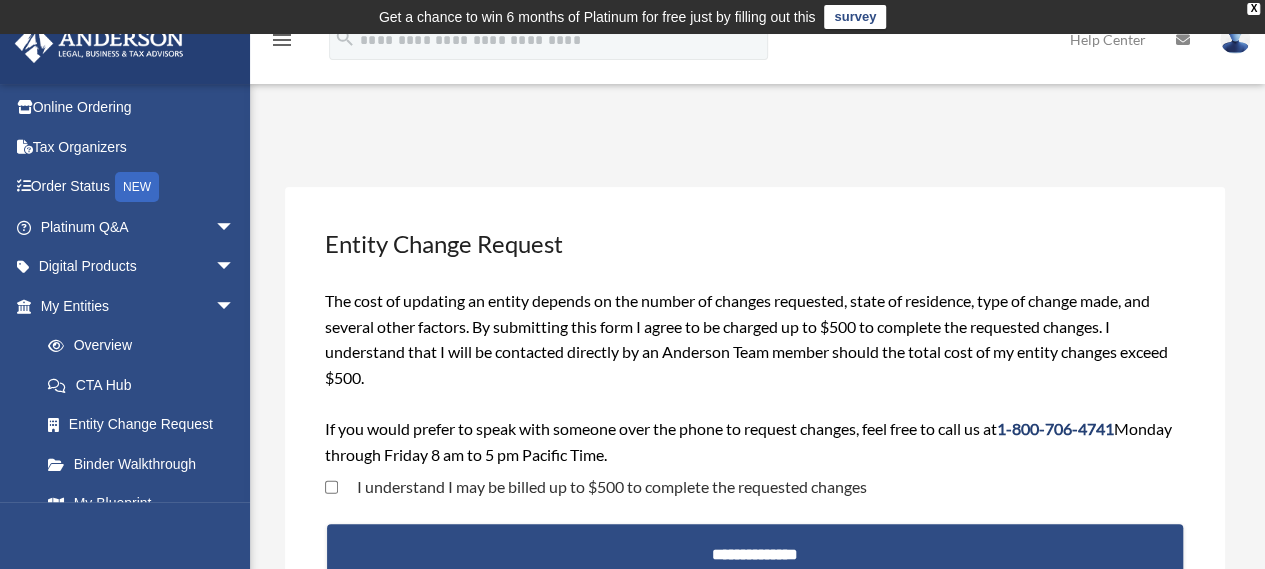 scroll, scrollTop: 80, scrollLeft: 0, axis: vertical 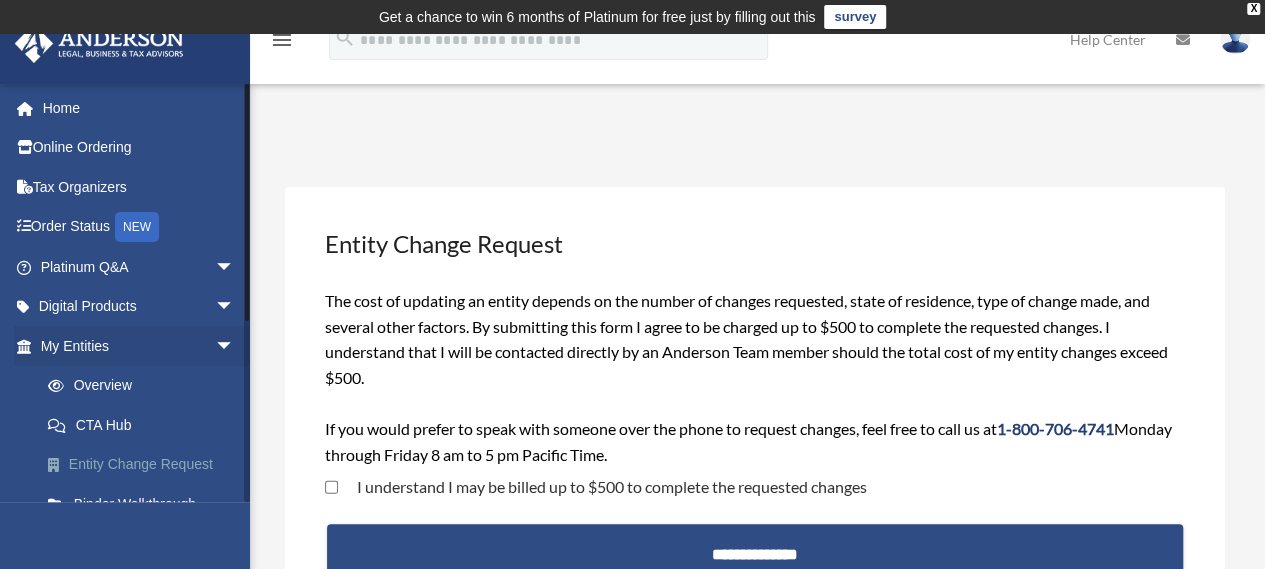 click on "Entity Change Request" at bounding box center (146, 465) 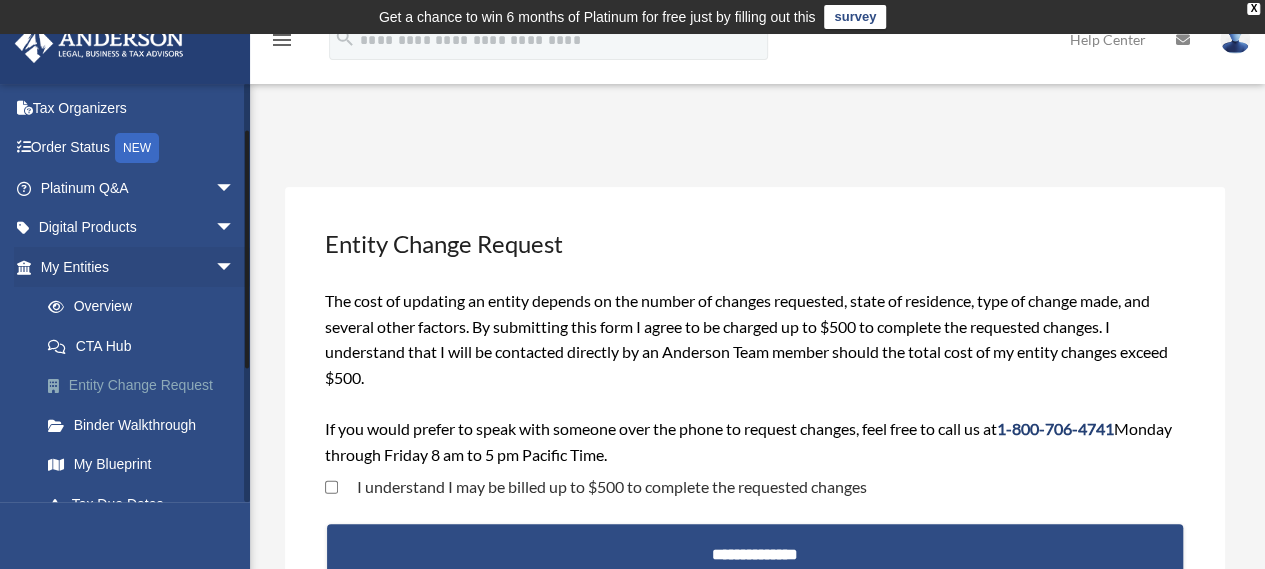 scroll, scrollTop: 80, scrollLeft: 0, axis: vertical 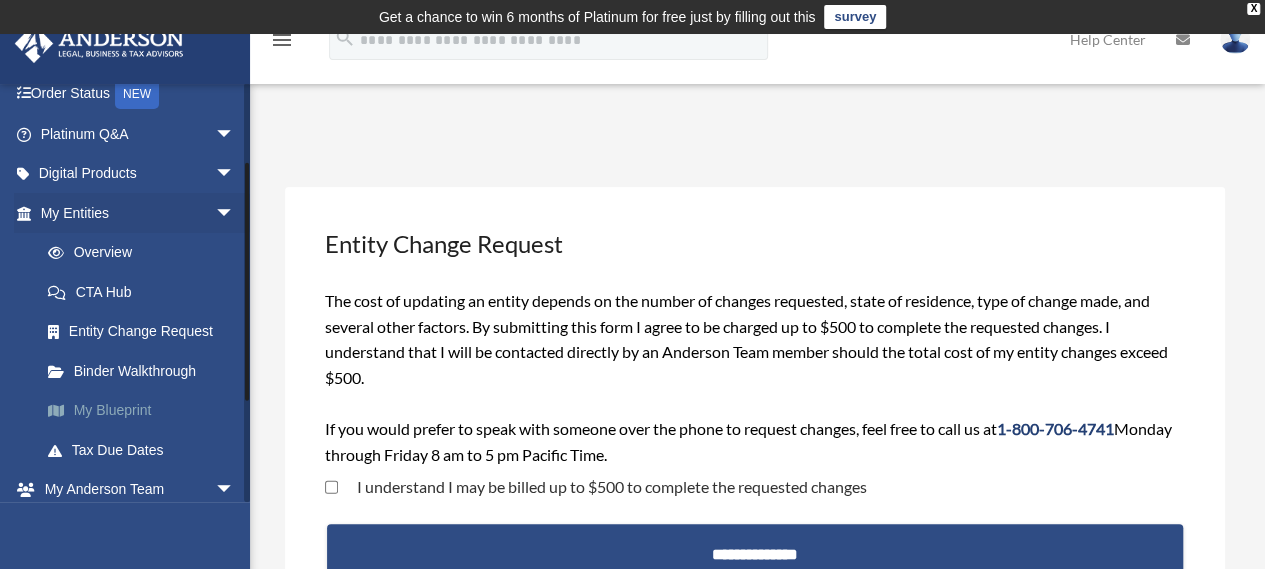 drag, startPoint x: 238, startPoint y: 464, endPoint x: 116, endPoint y: 400, distance: 137.76791 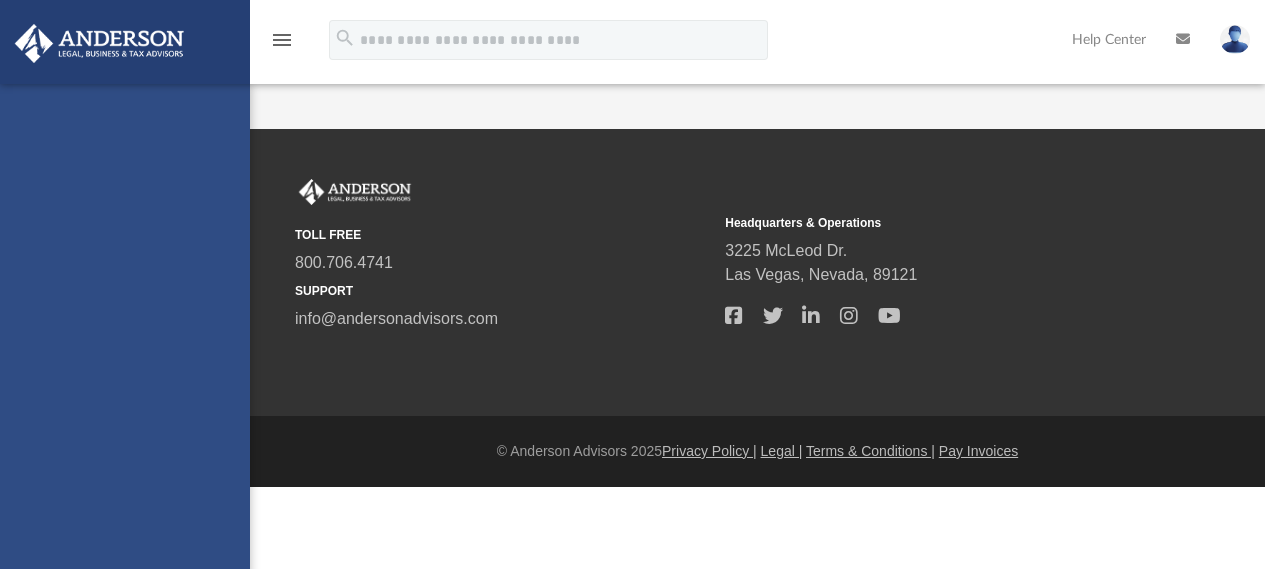 click on "emersonrobt@yahoo.com
Sign Out
emersonrobt@yahoo.com
Home
Online Ordering
Tax Organizers
Order Status  NEW
Platinum Q&A
Client FAQ
Platinum Walkthrough
Submit a Question
Answered Questions
Document Review
Platinum Knowledge Room
Tax & Bookkeeping Packages
Land Trust & Deed Forum
Portal Feedback
Digital Products
Tax Toolbox
Business Credit Optimizer
Virtual Bookkeeping
Land Trust Kit
Wholesale Trust Kit
Non Profit Resource Kit
My Entities
Overview
CTA Hub
Entity Change Request
Binder Walkthrough
My Blueprint
Tax Due Dates
My Anderson Team
My Anderson Team
Anderson System
Client Referrals
My Documents
Box
Meeting Minutes
Forms Library
Notarize
Courses" at bounding box center [125, 368] 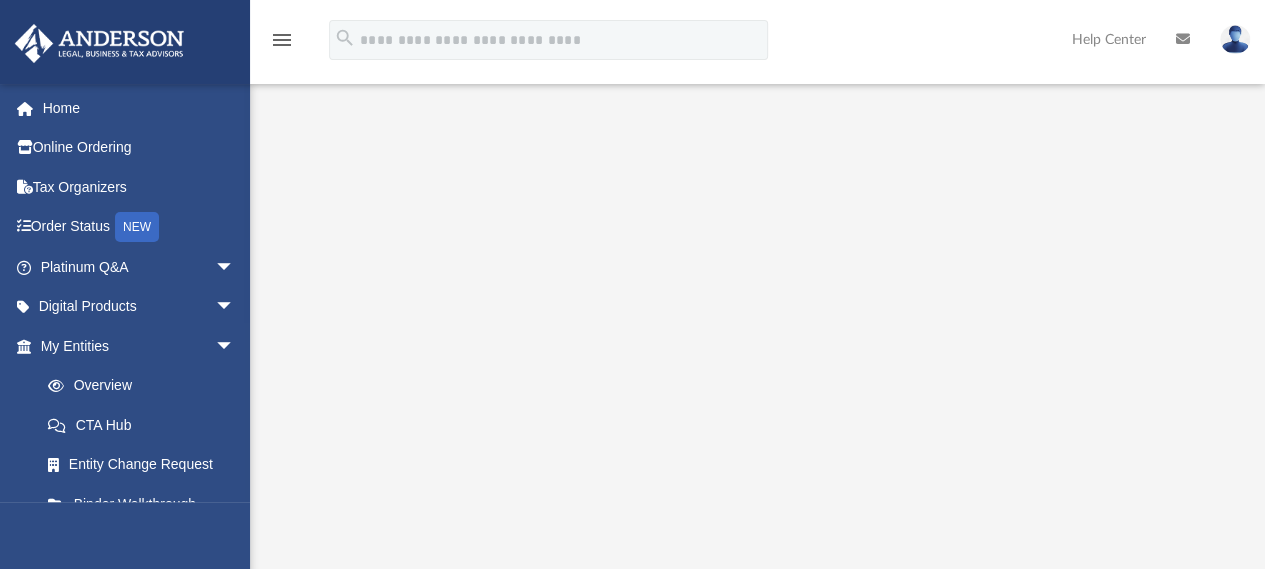 scroll, scrollTop: 96, scrollLeft: 0, axis: vertical 